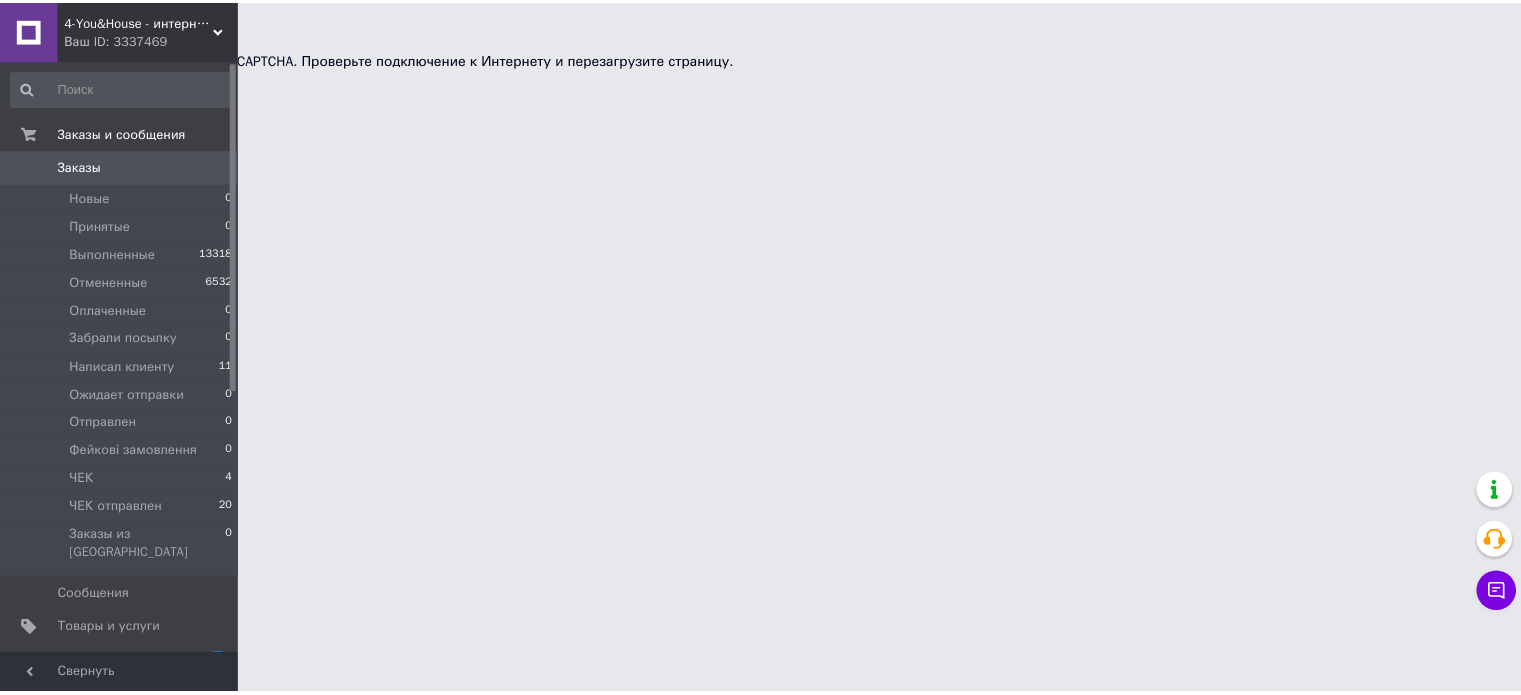 scroll, scrollTop: 0, scrollLeft: 0, axis: both 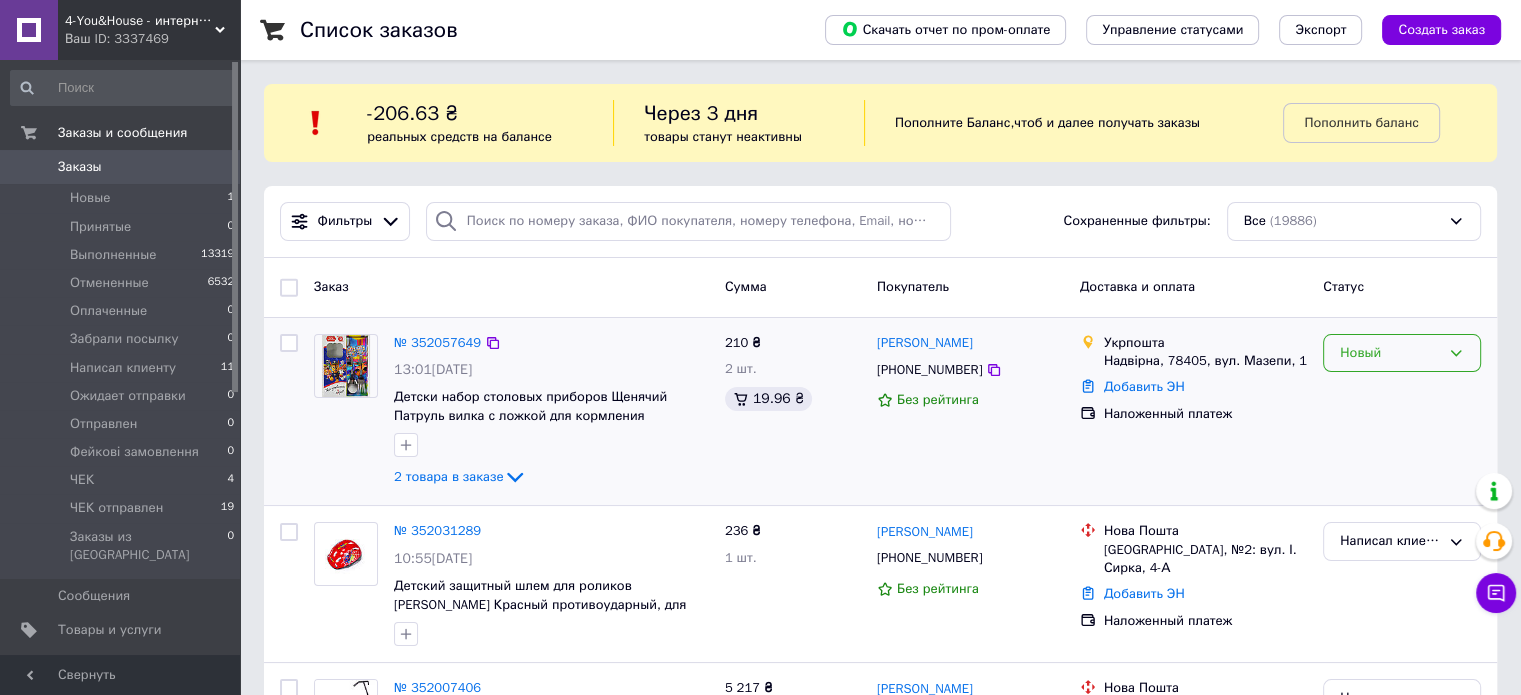 click on "Новый" at bounding box center [1390, 353] 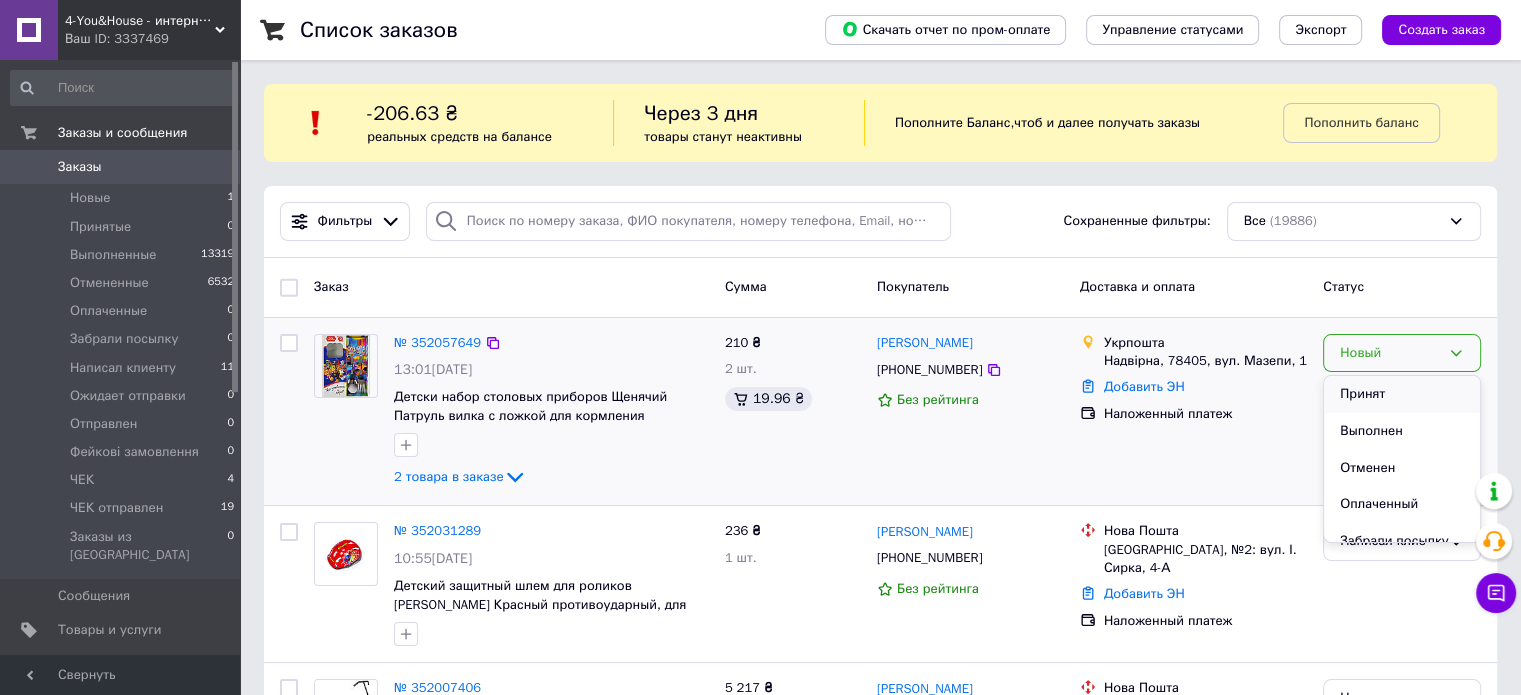 click on "Принят" at bounding box center [1402, 394] 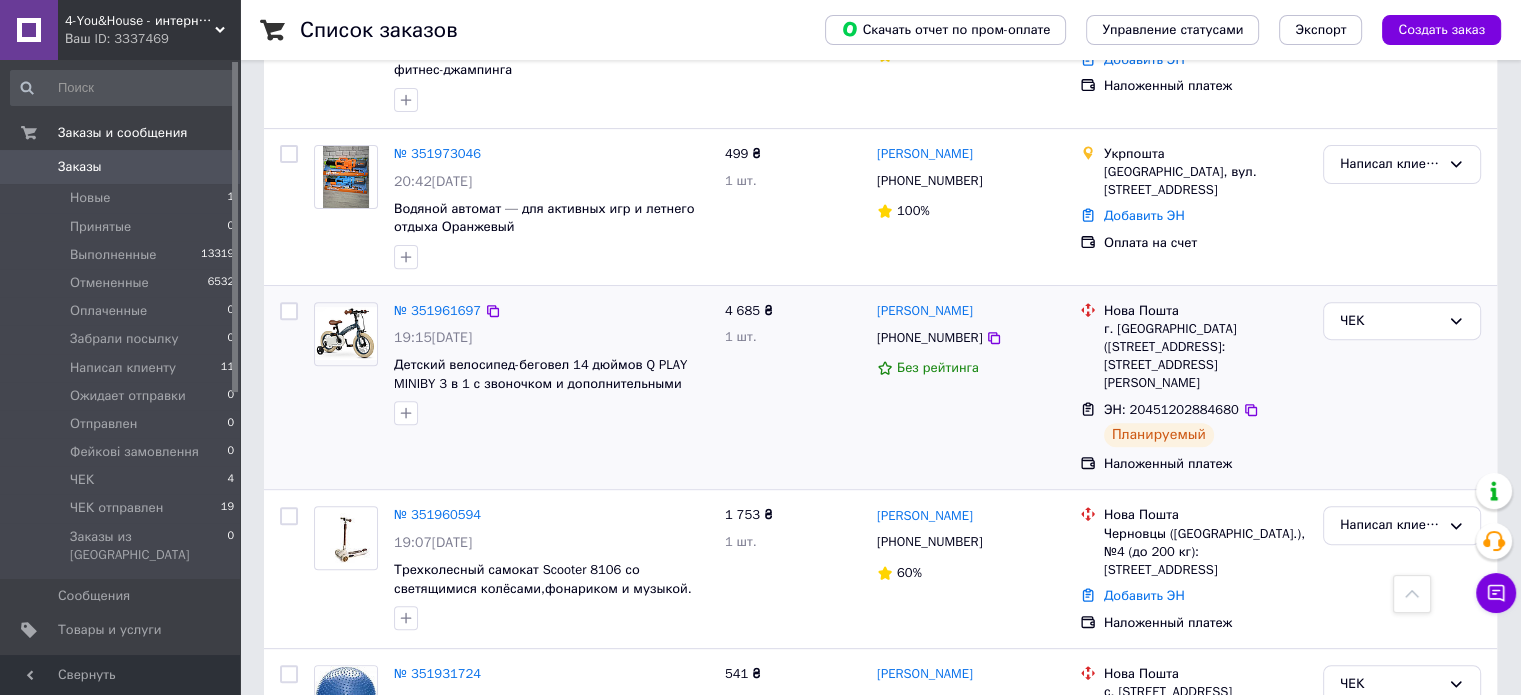 scroll, scrollTop: 700, scrollLeft: 0, axis: vertical 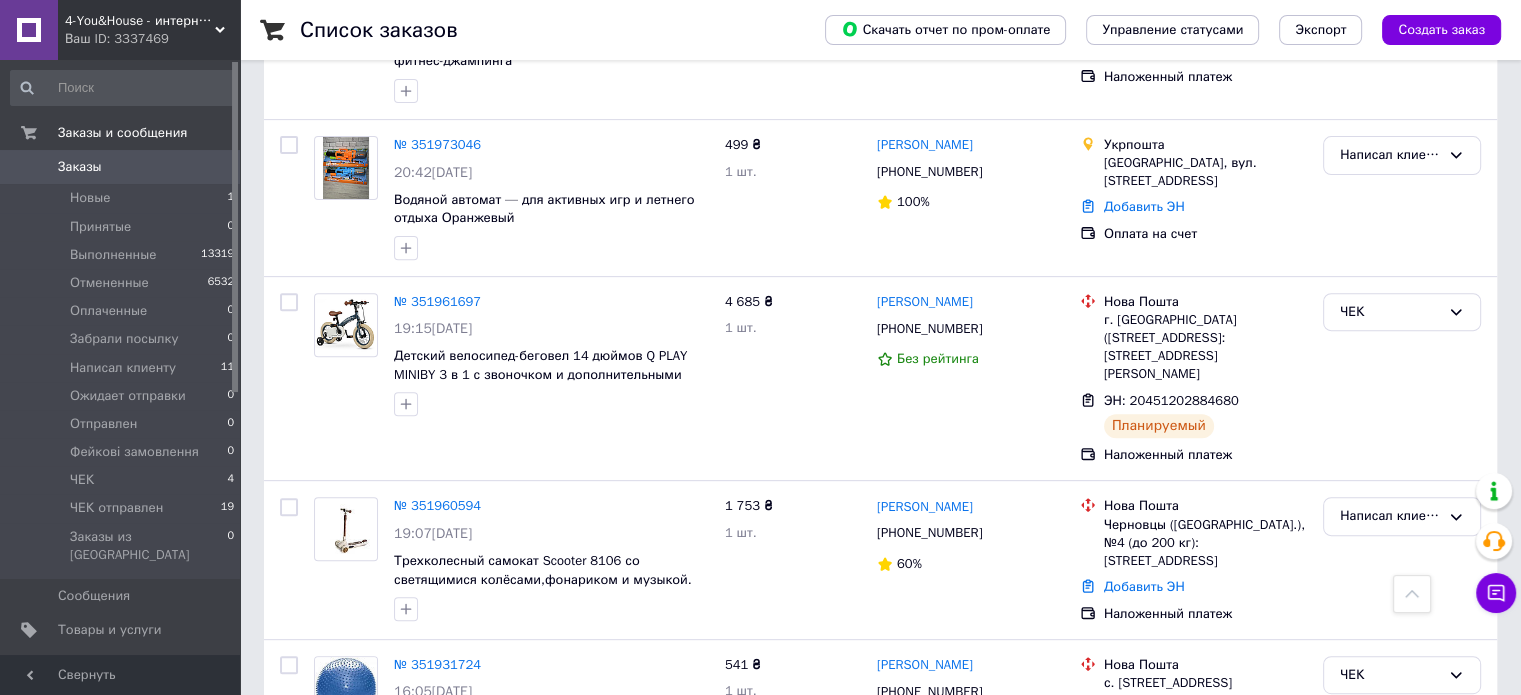click on "Заказы" at bounding box center [121, 167] 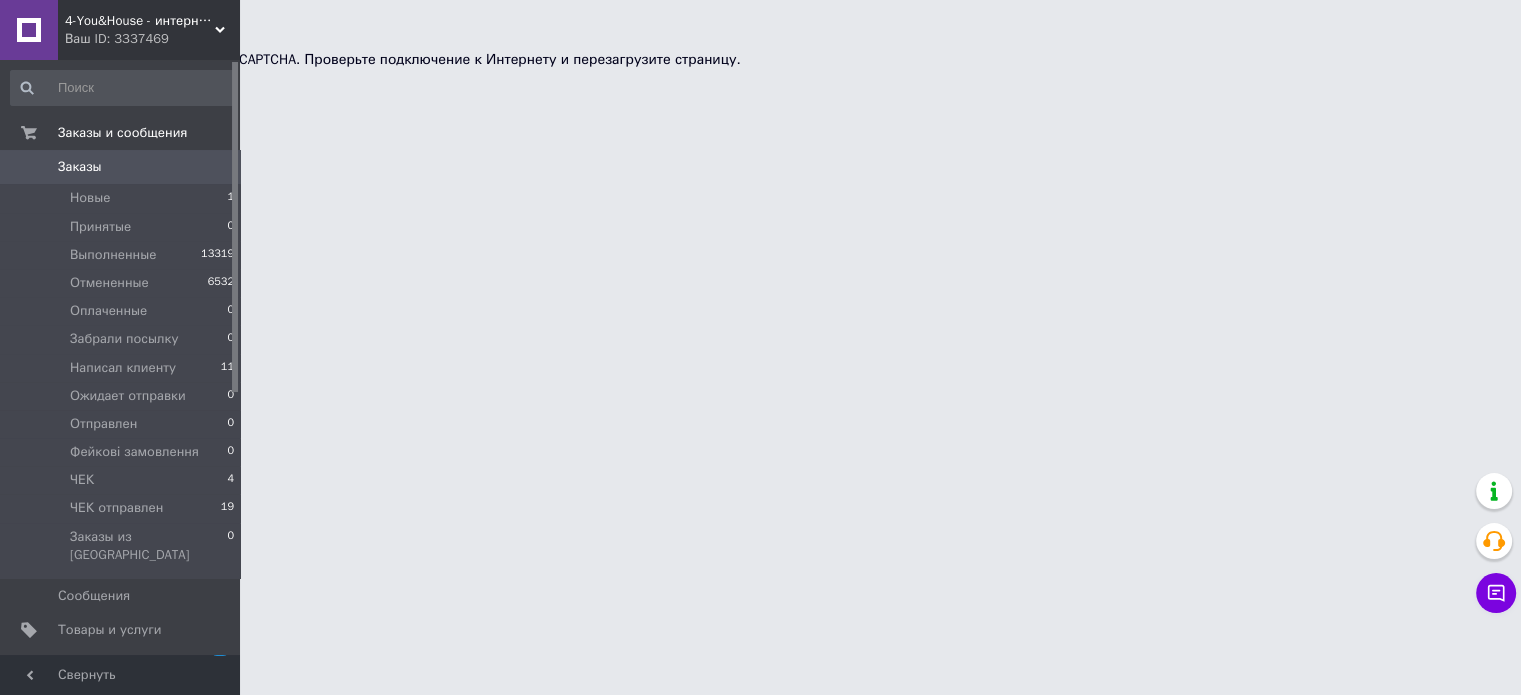 scroll, scrollTop: 0, scrollLeft: 0, axis: both 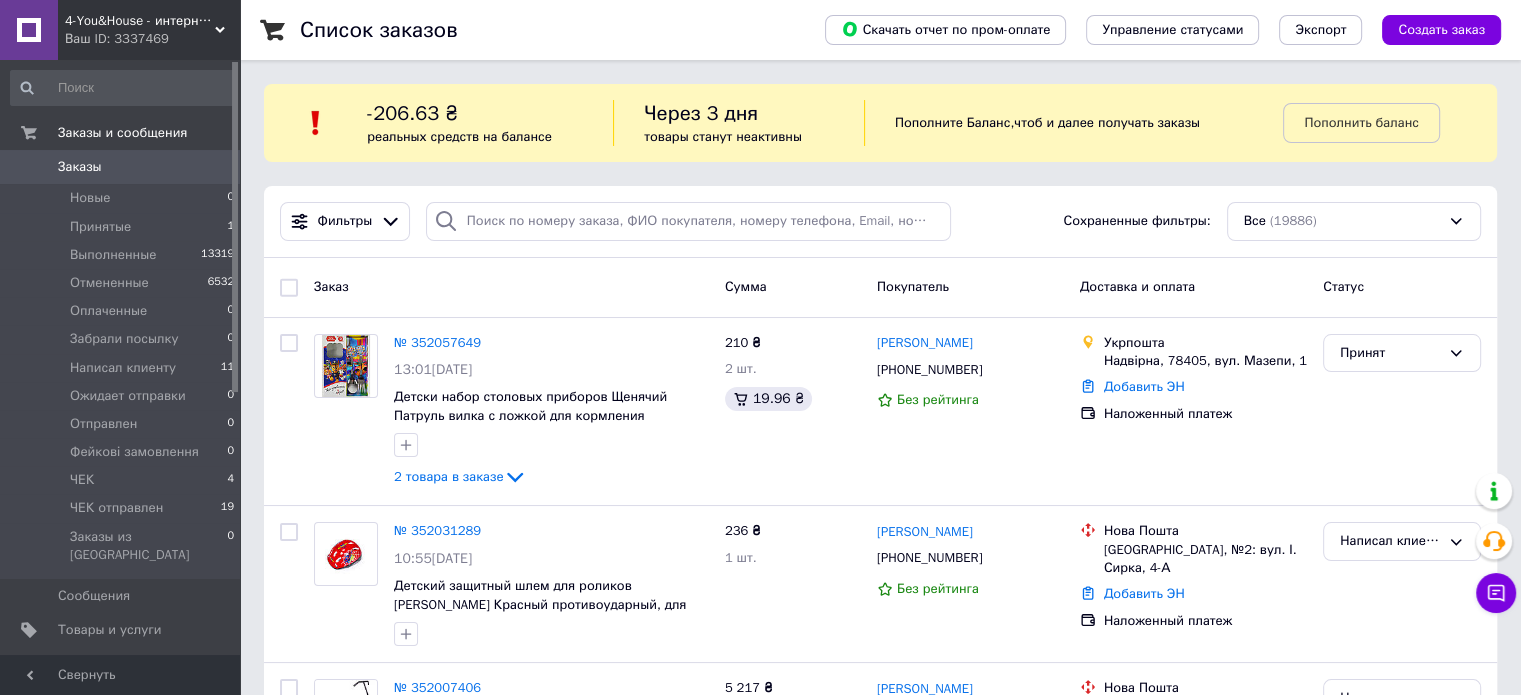 click on "Товары и услуги" at bounding box center (121, 630) 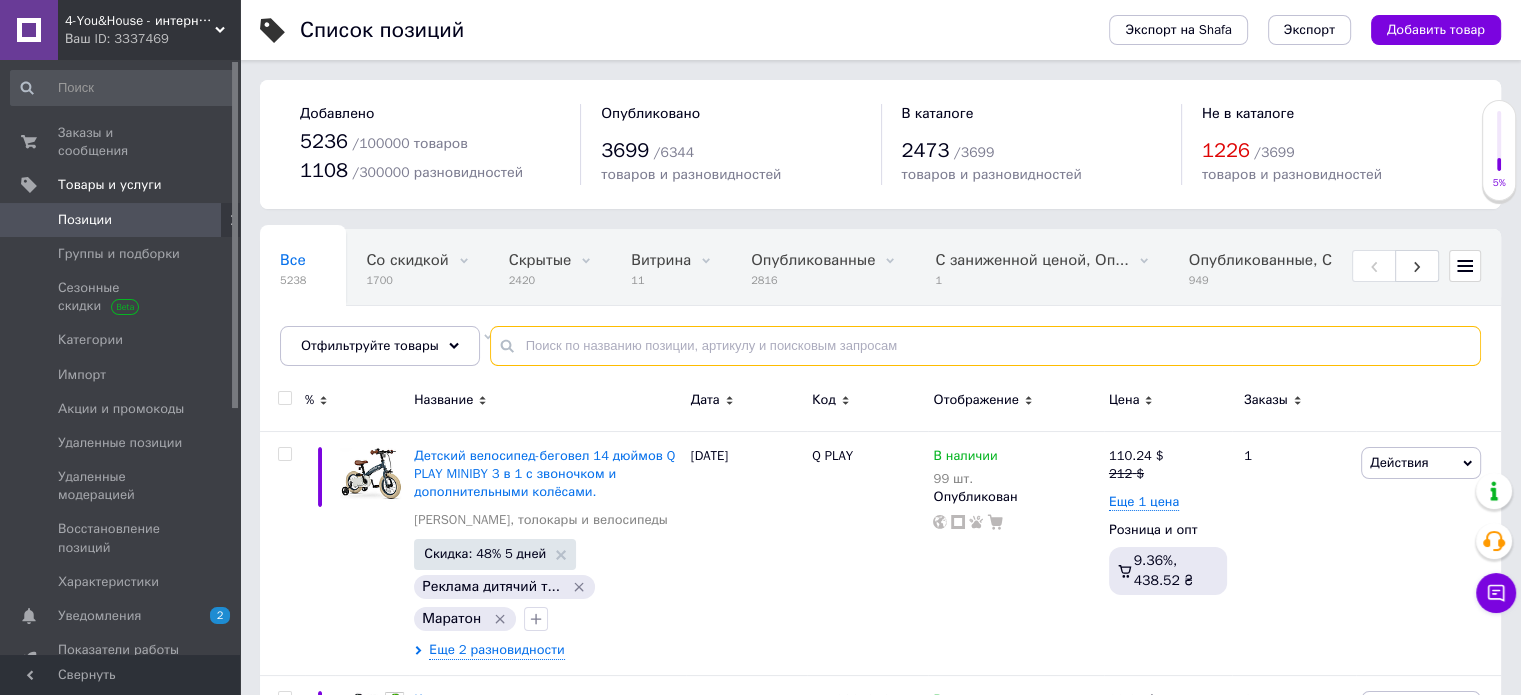 click at bounding box center [985, 346] 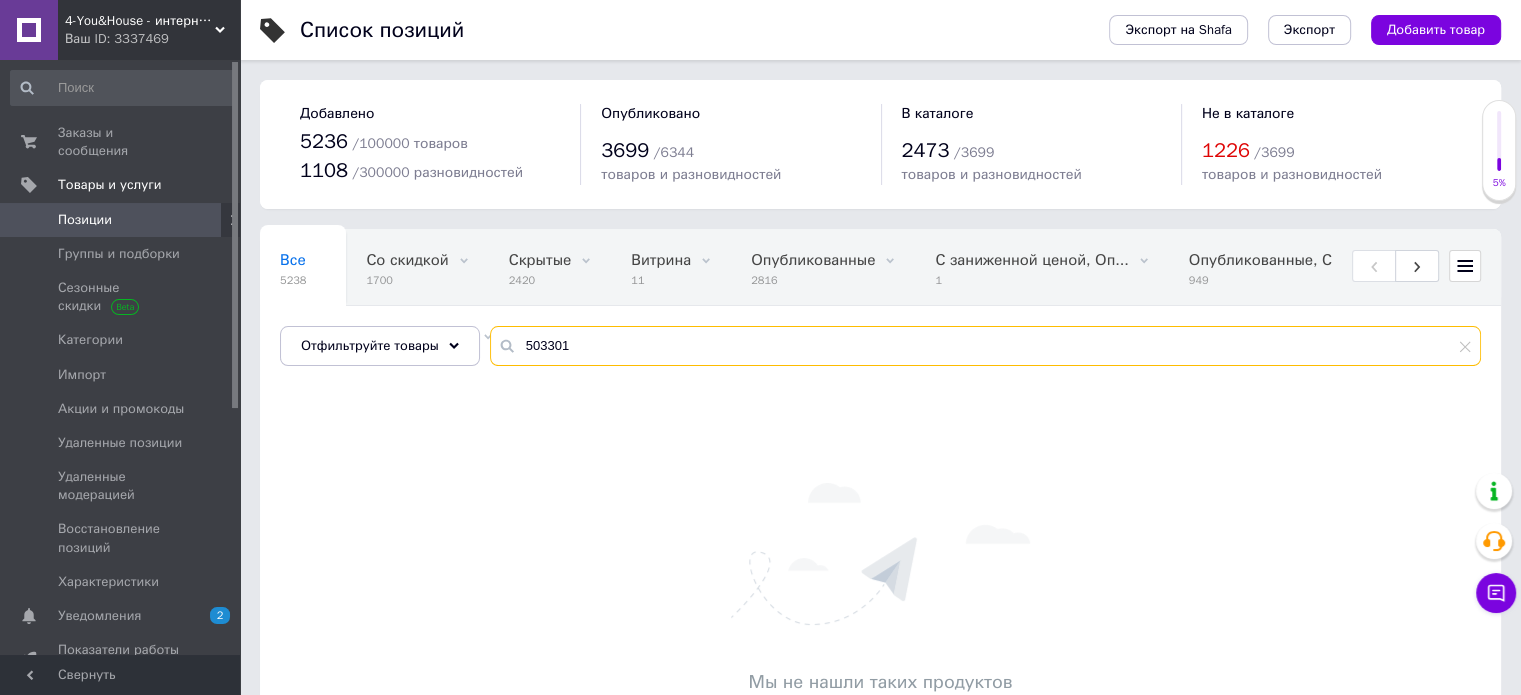 drag, startPoint x: 564, startPoint y: 349, endPoint x: 512, endPoint y: 349, distance: 52 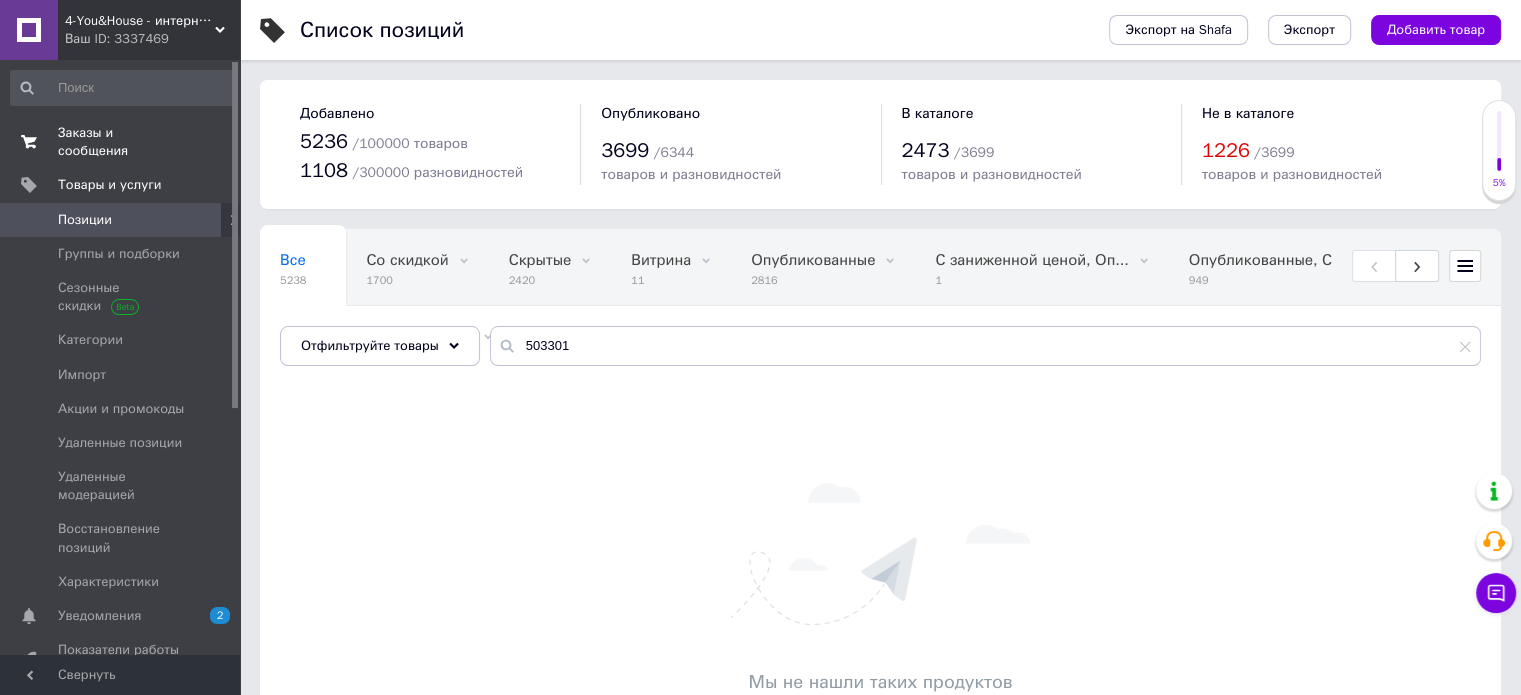 click on "Заказы и сообщения" at bounding box center [121, 142] 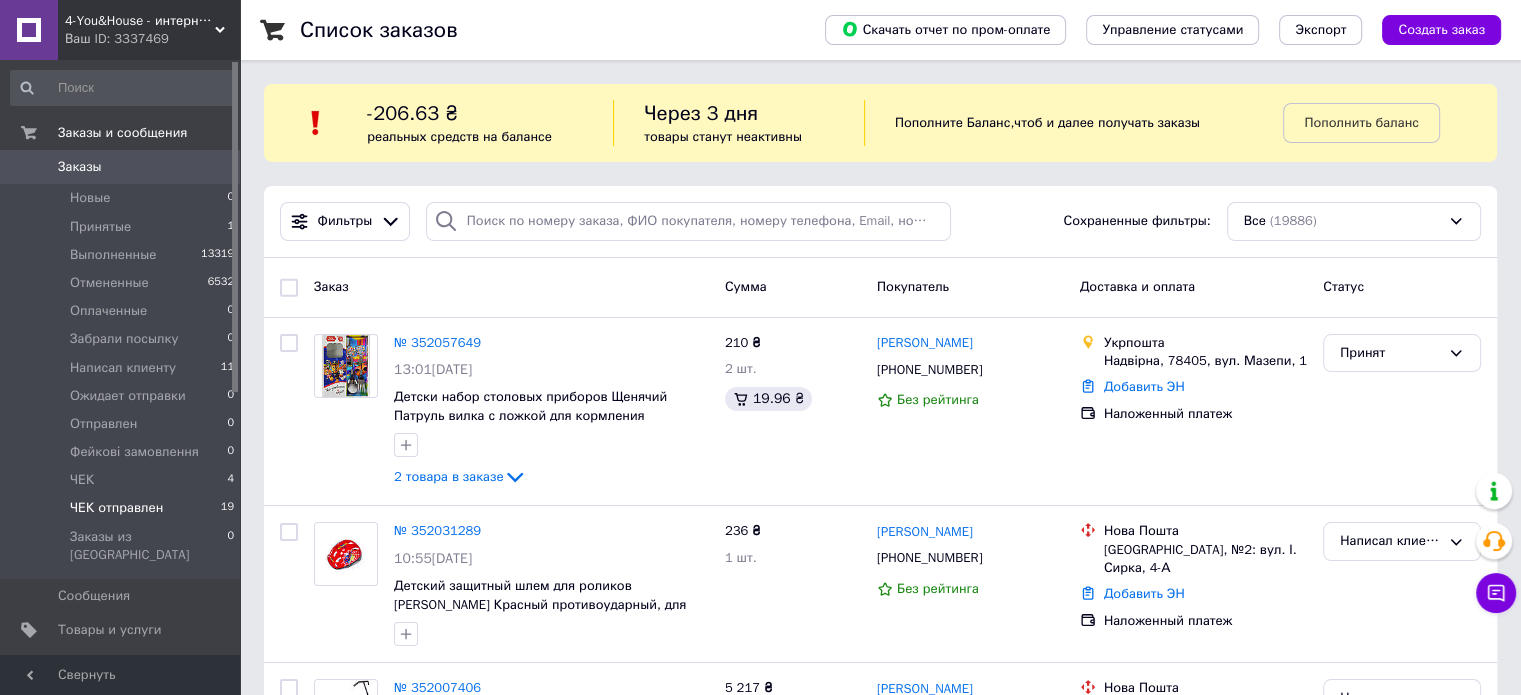 click on "ЧЕК отправлен" at bounding box center [116, 508] 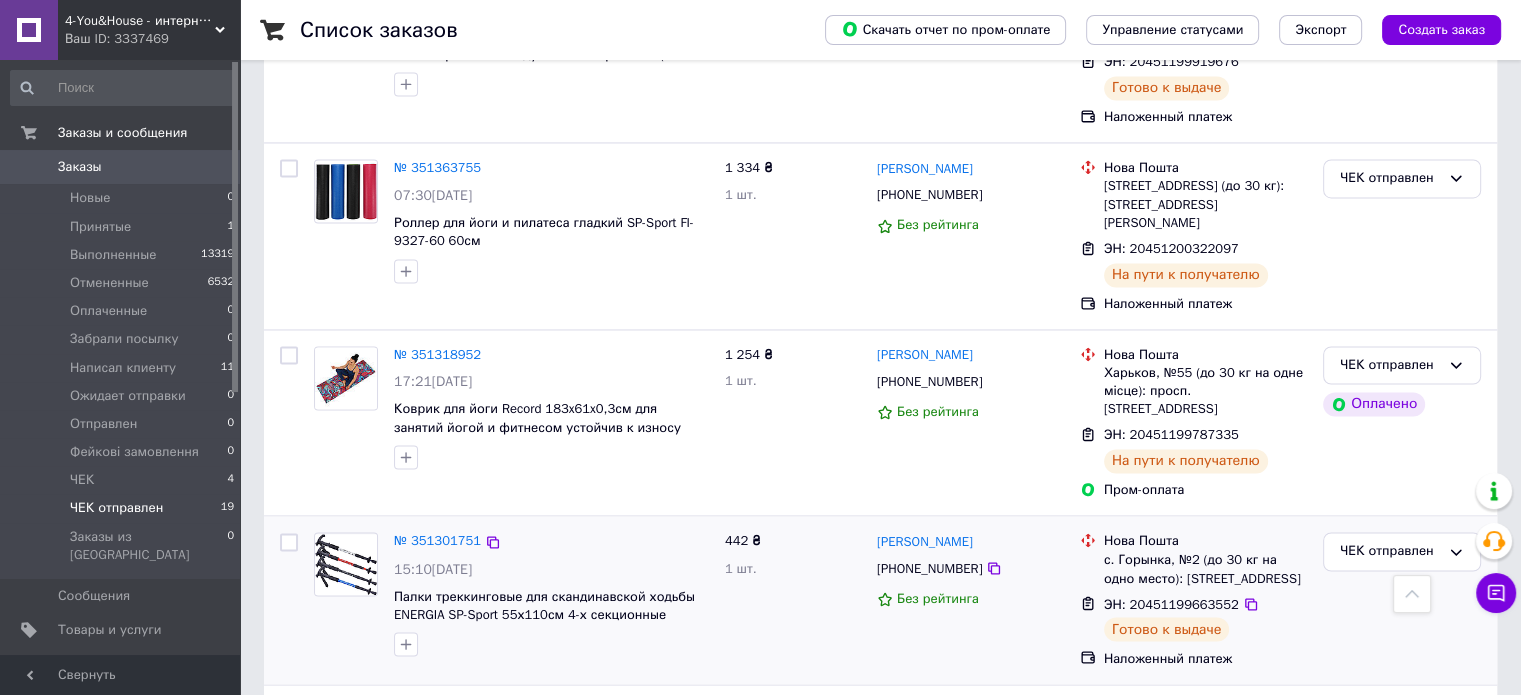 scroll, scrollTop: 3268, scrollLeft: 0, axis: vertical 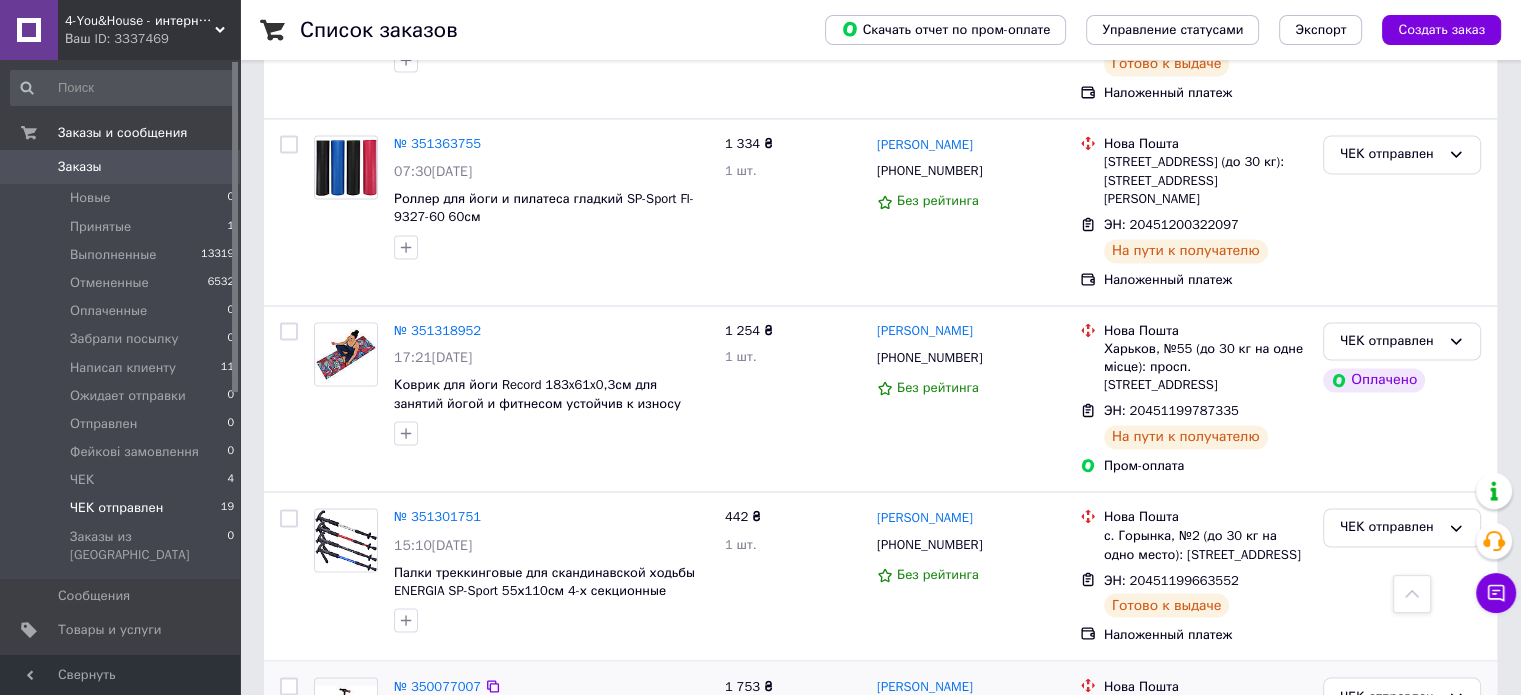 click 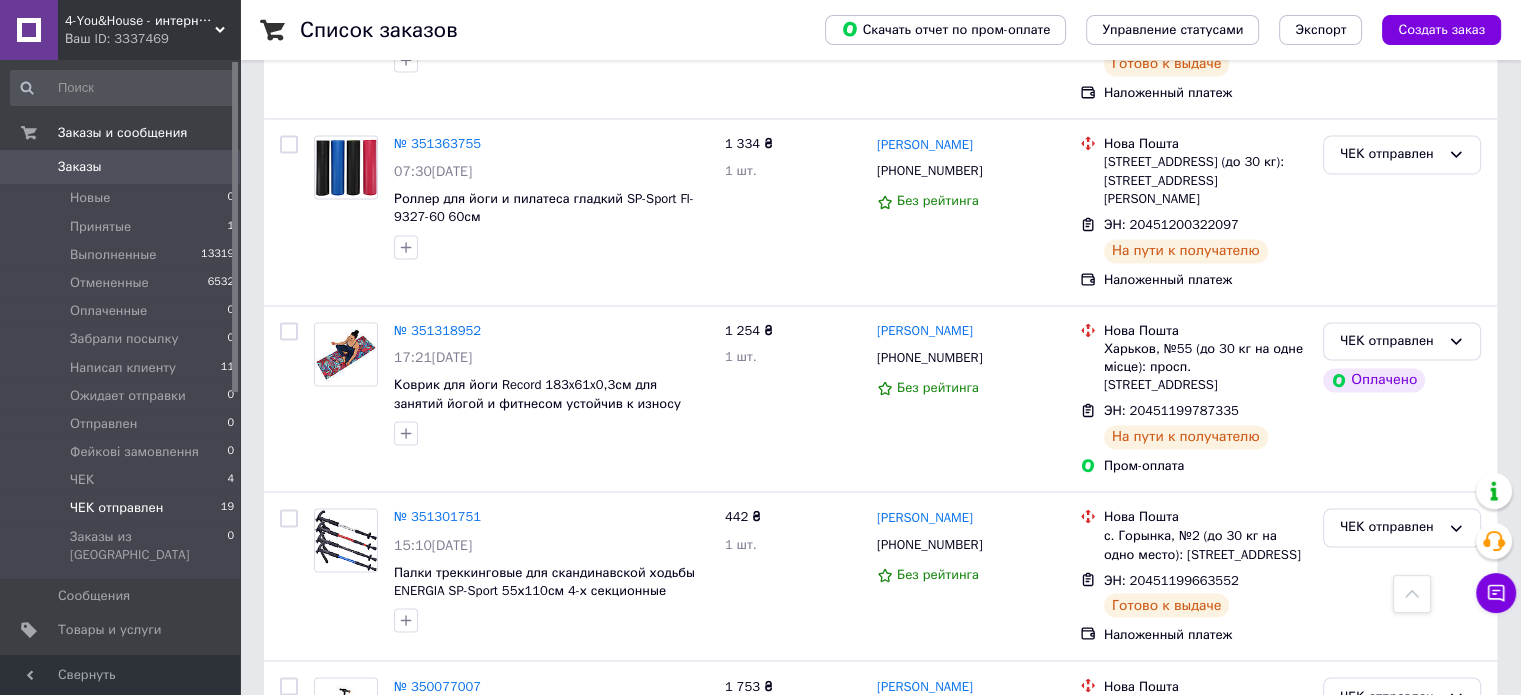 click on "Заказы" at bounding box center (121, 167) 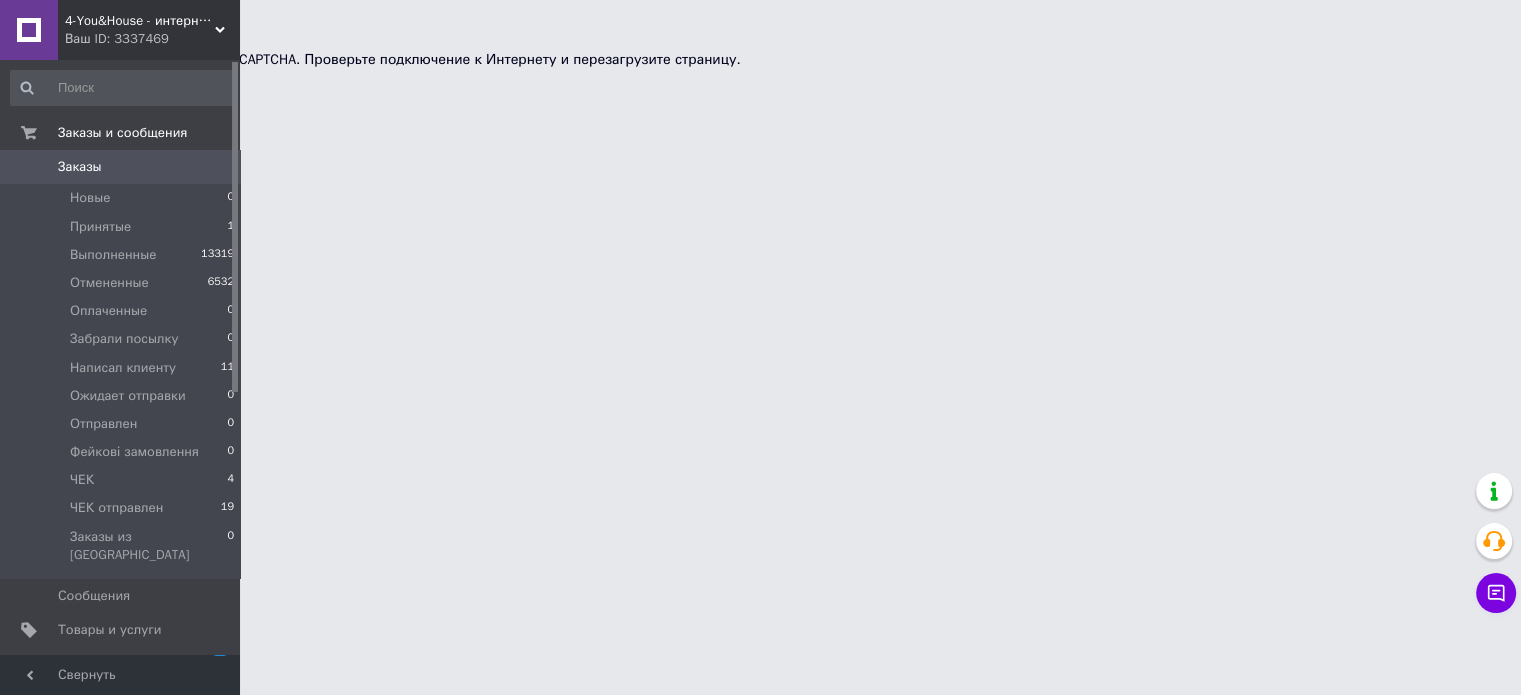 scroll, scrollTop: 0, scrollLeft: 0, axis: both 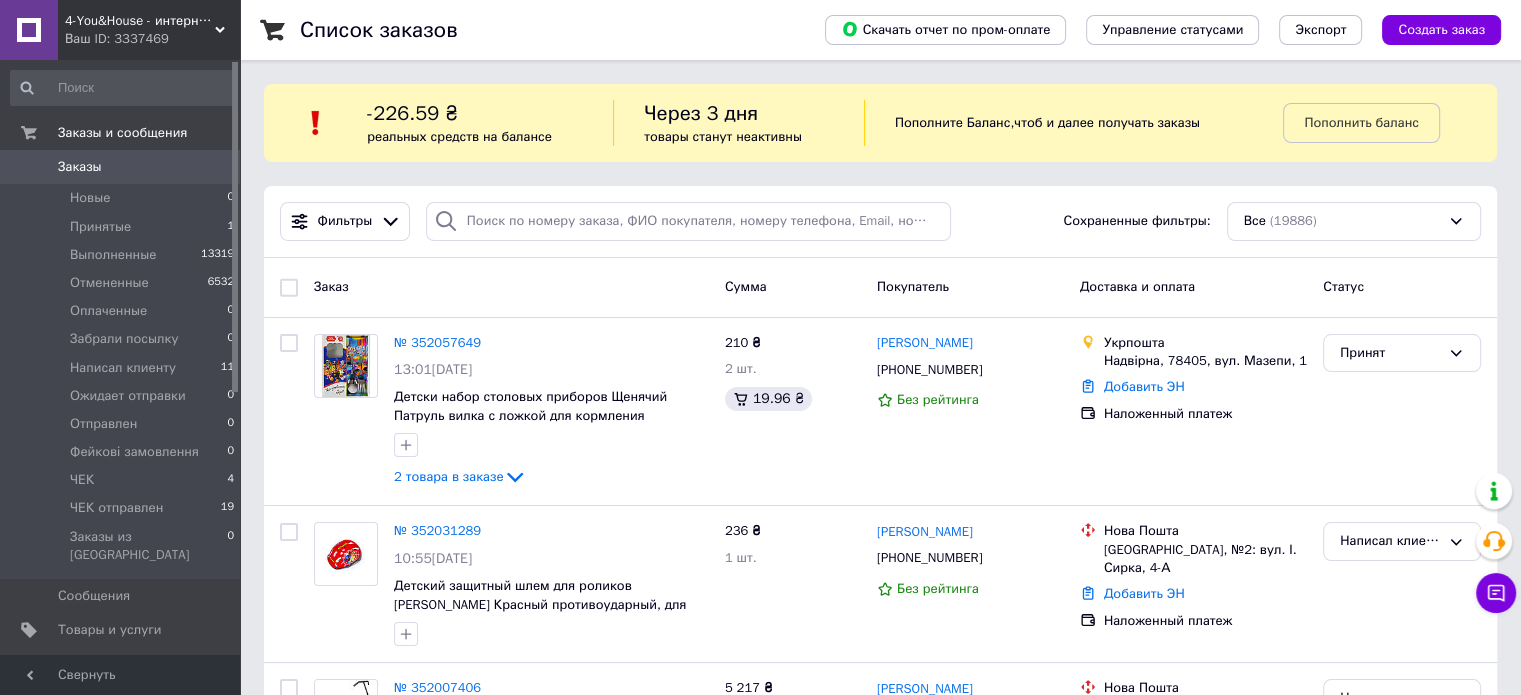 click on "Заказы" at bounding box center (121, 167) 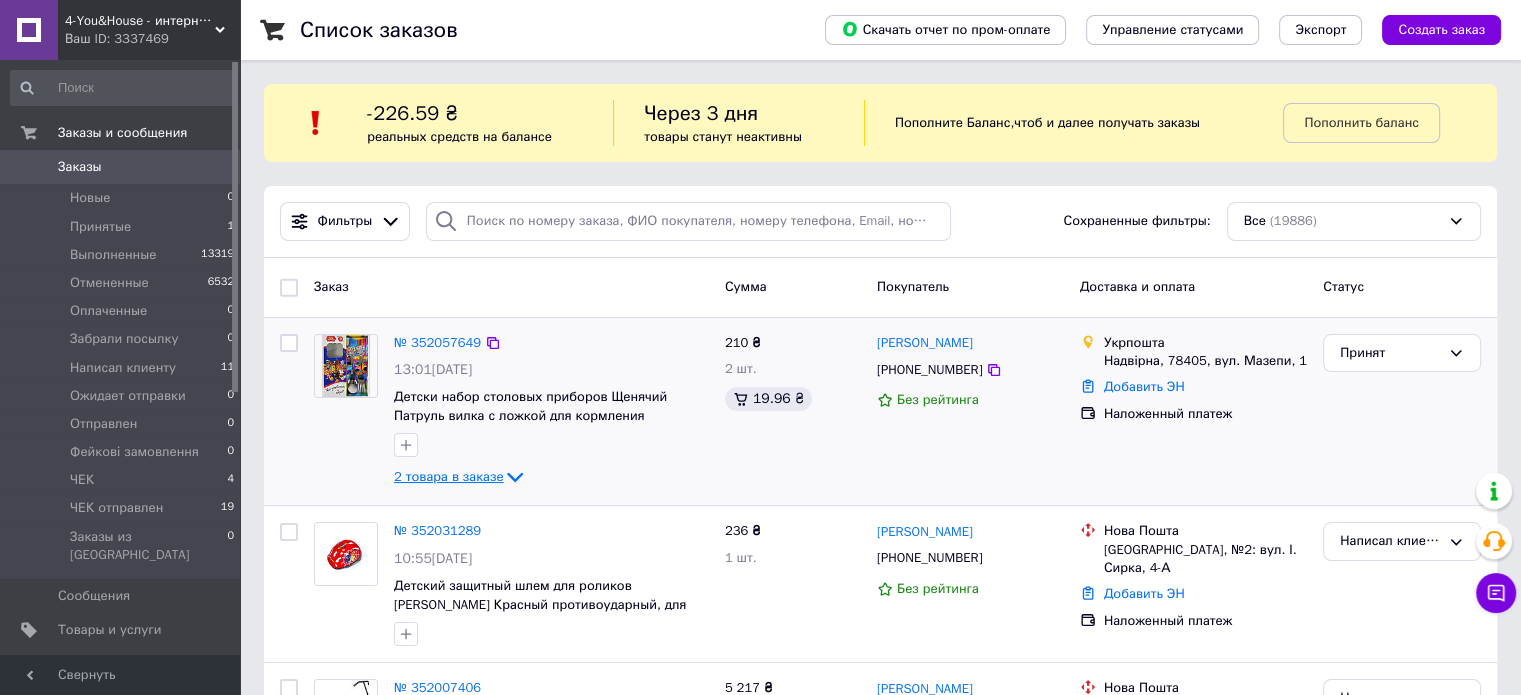 click 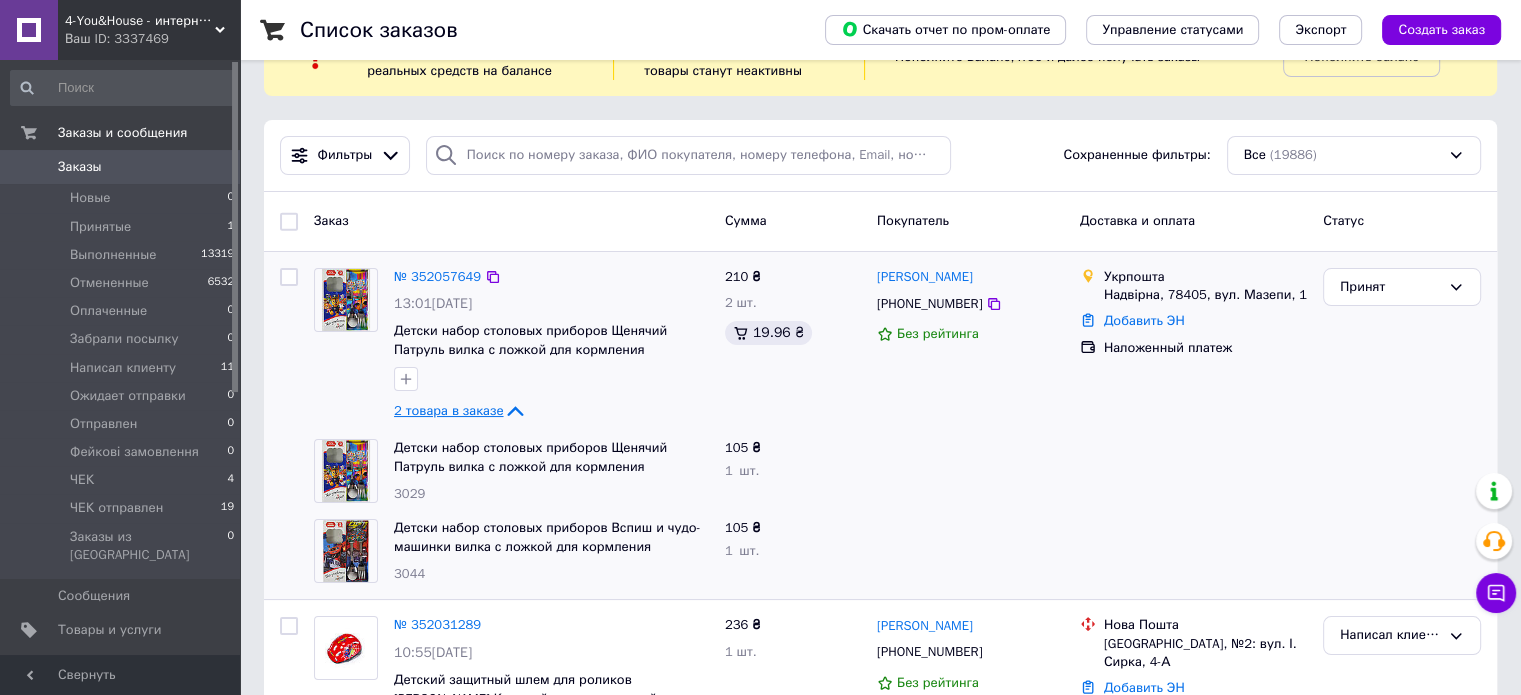scroll, scrollTop: 100, scrollLeft: 0, axis: vertical 